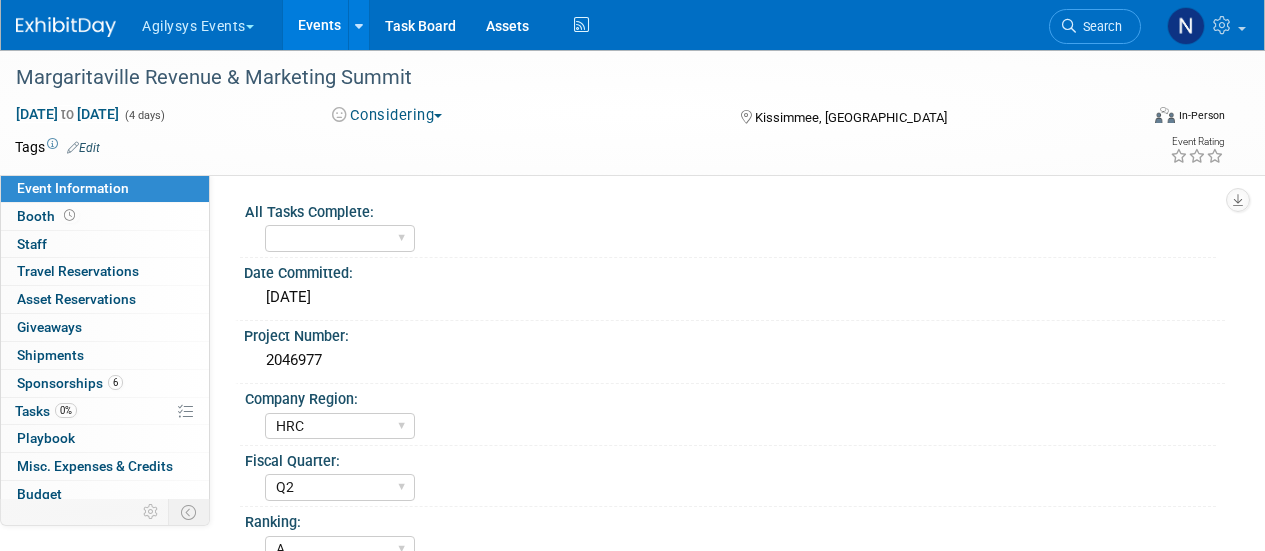 select on "HRC" 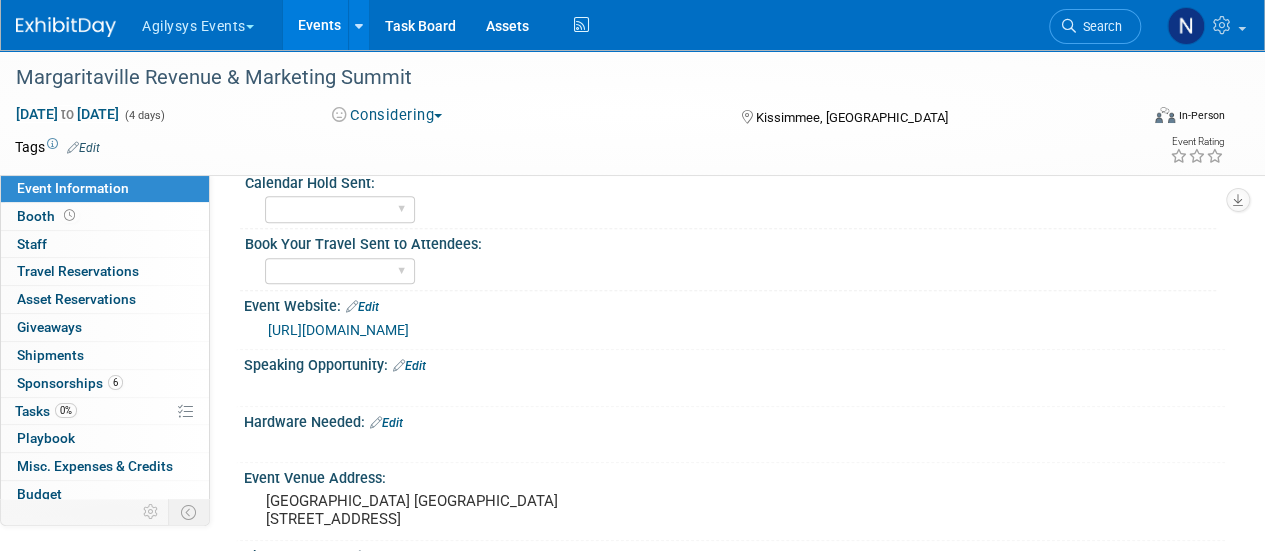 scroll, scrollTop: 0, scrollLeft: 0, axis: both 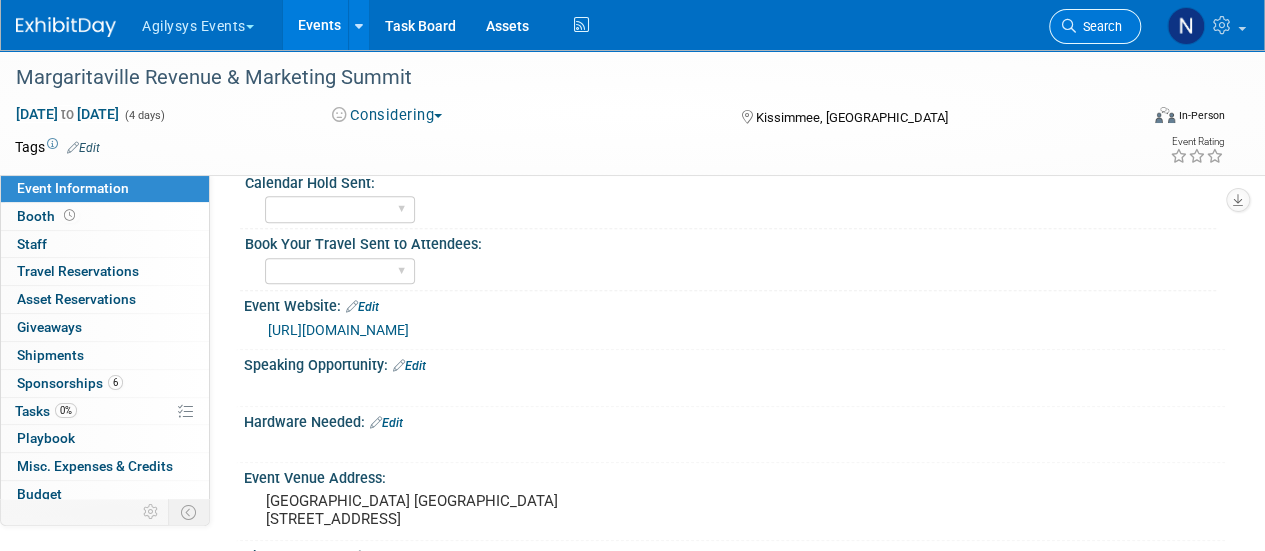 click on "Search" at bounding box center (1099, 26) 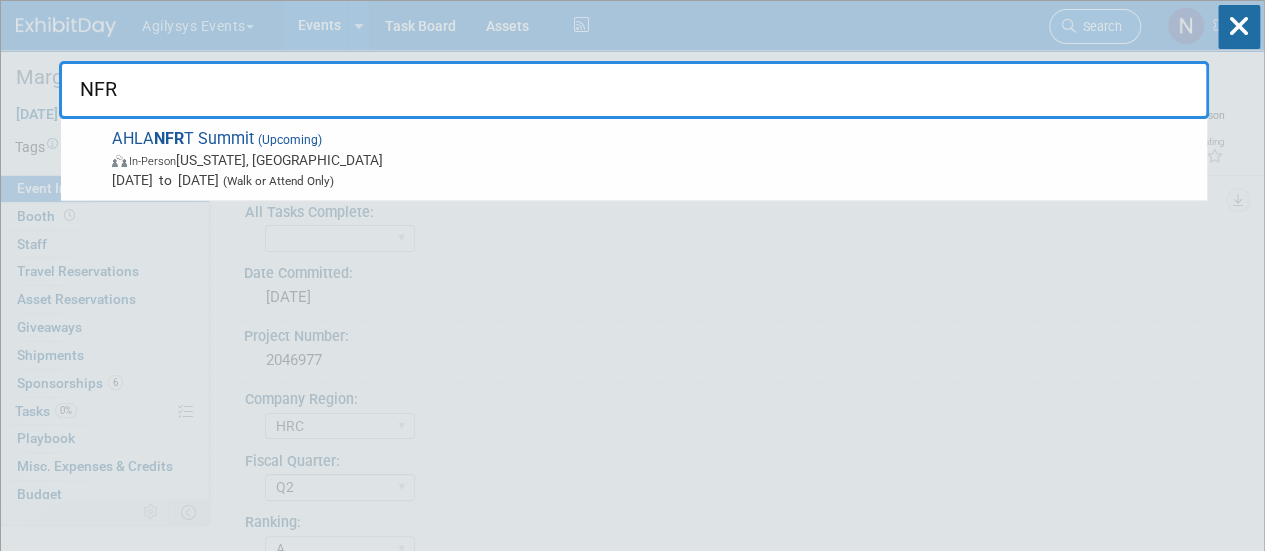 type on "NFRT" 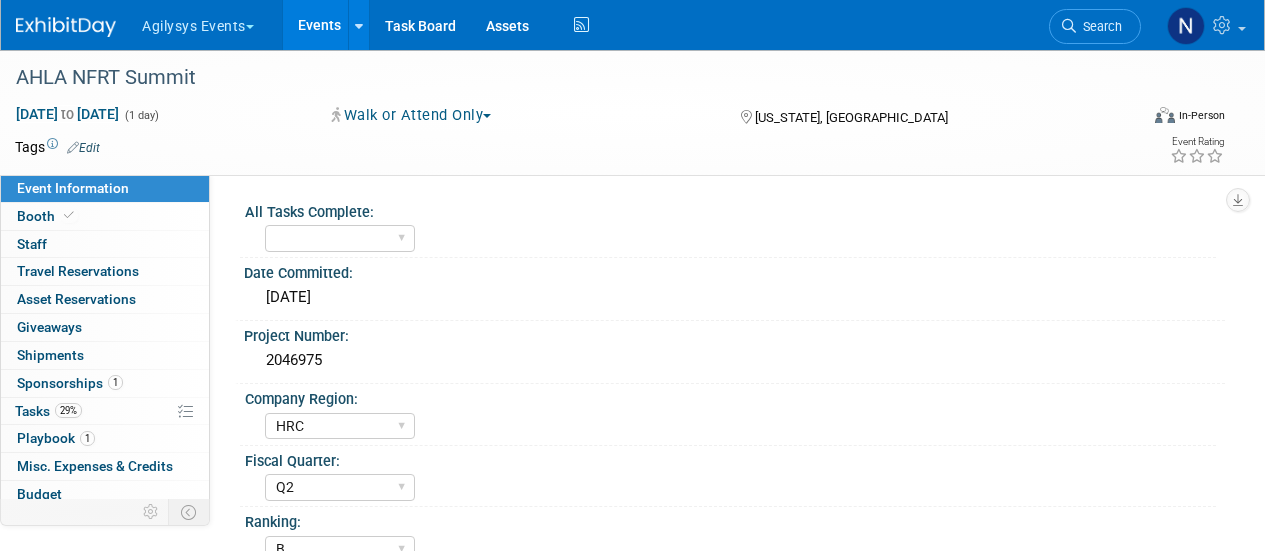 select on "HRC" 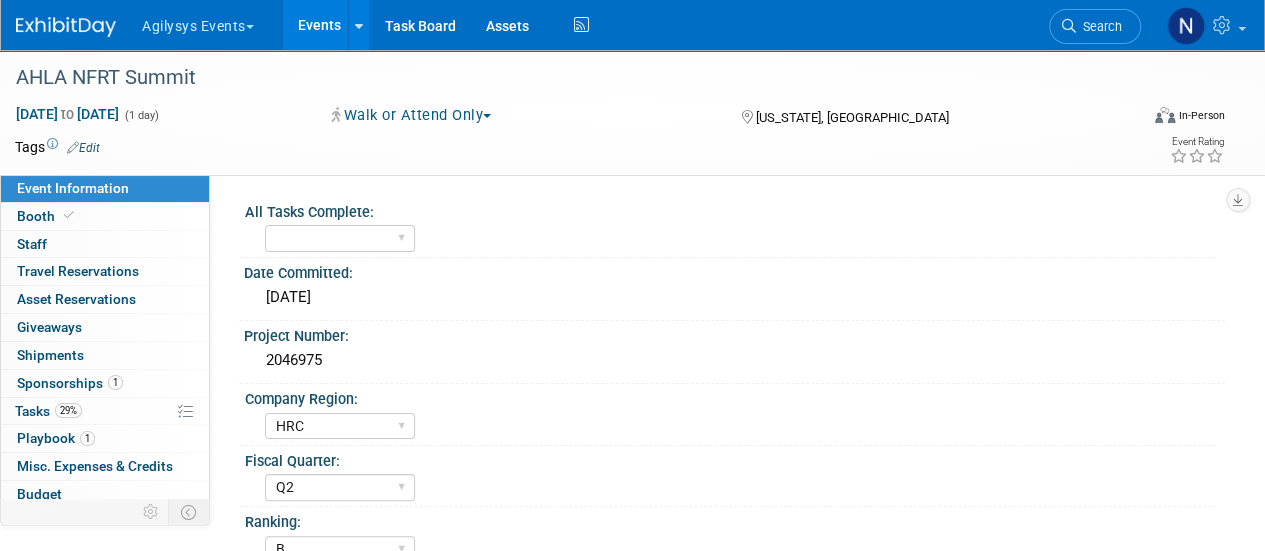 scroll, scrollTop: 0, scrollLeft: 0, axis: both 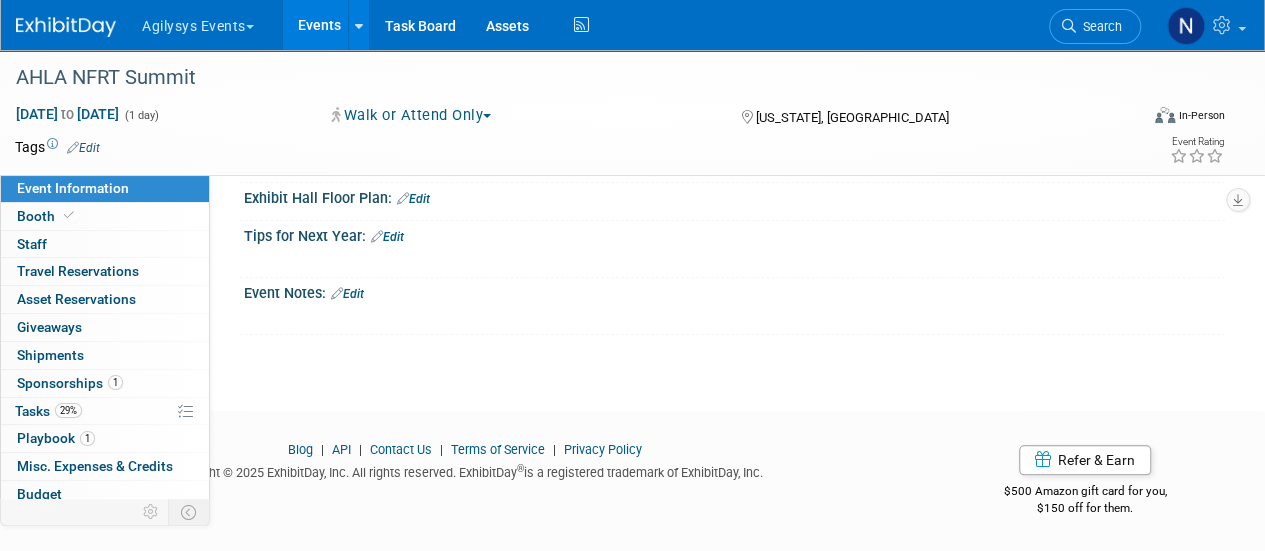click on "Edit" at bounding box center [347, 294] 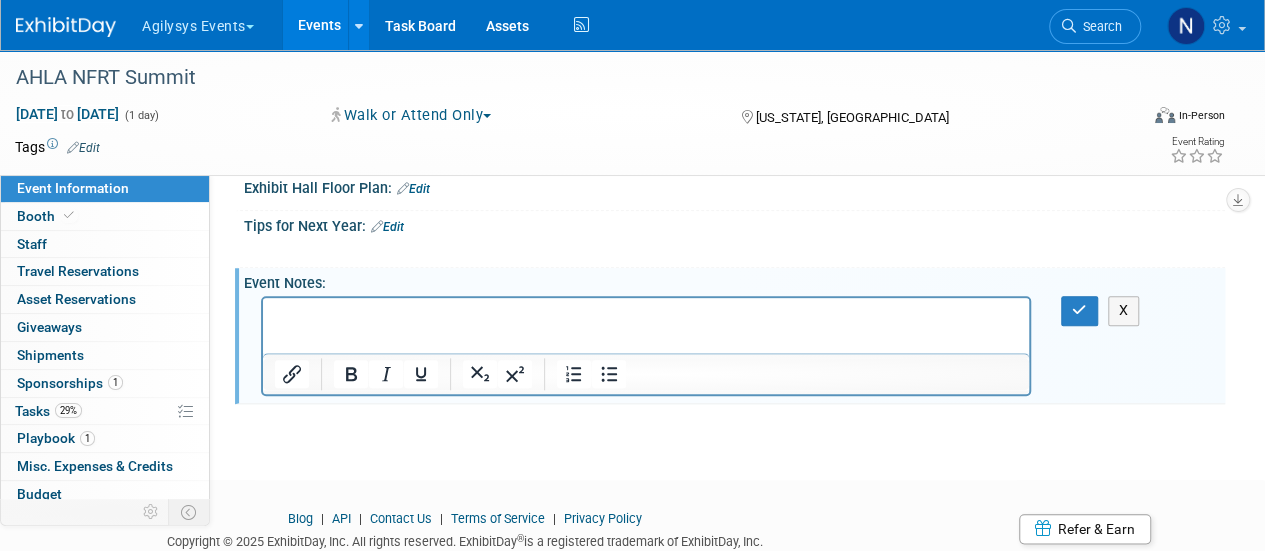 scroll, scrollTop: 0, scrollLeft: 0, axis: both 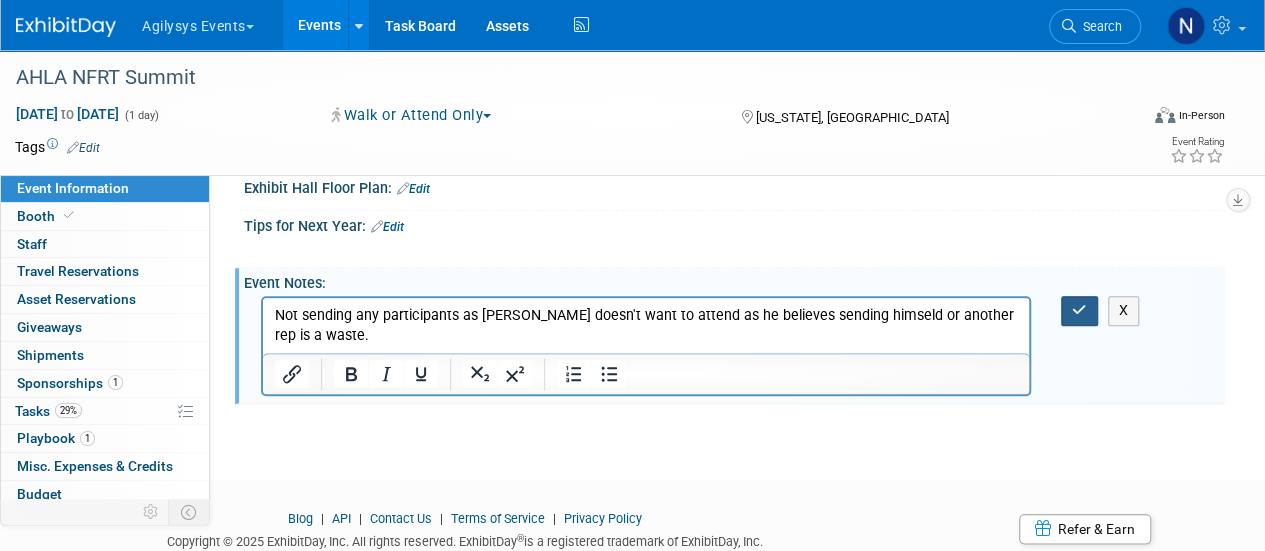 click at bounding box center [1079, 310] 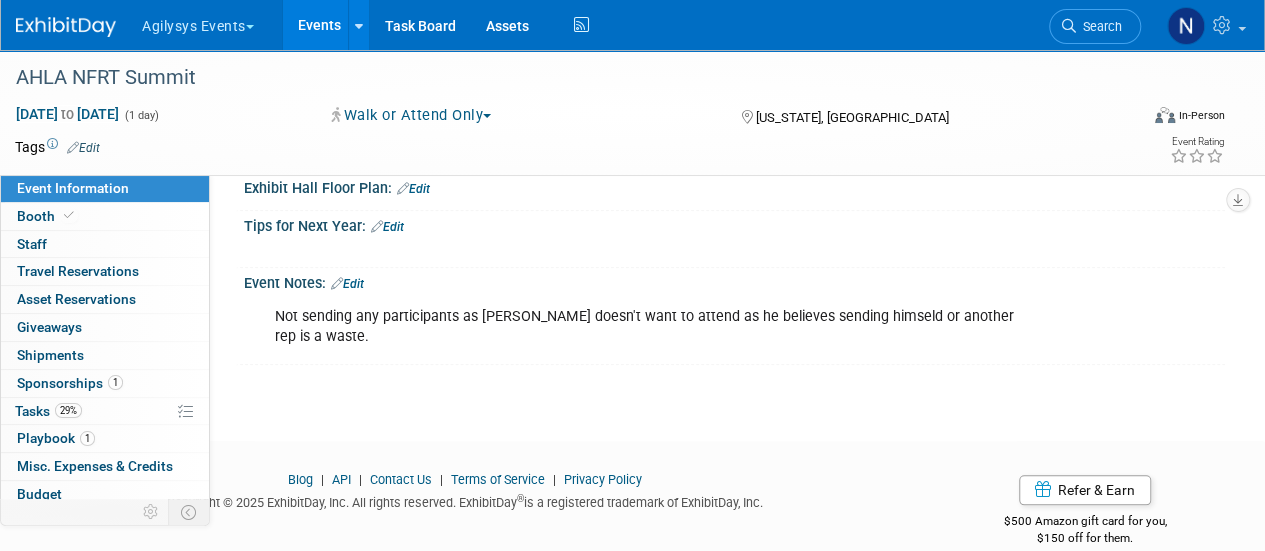click on "Walk or Attend Only" at bounding box center [412, 115] 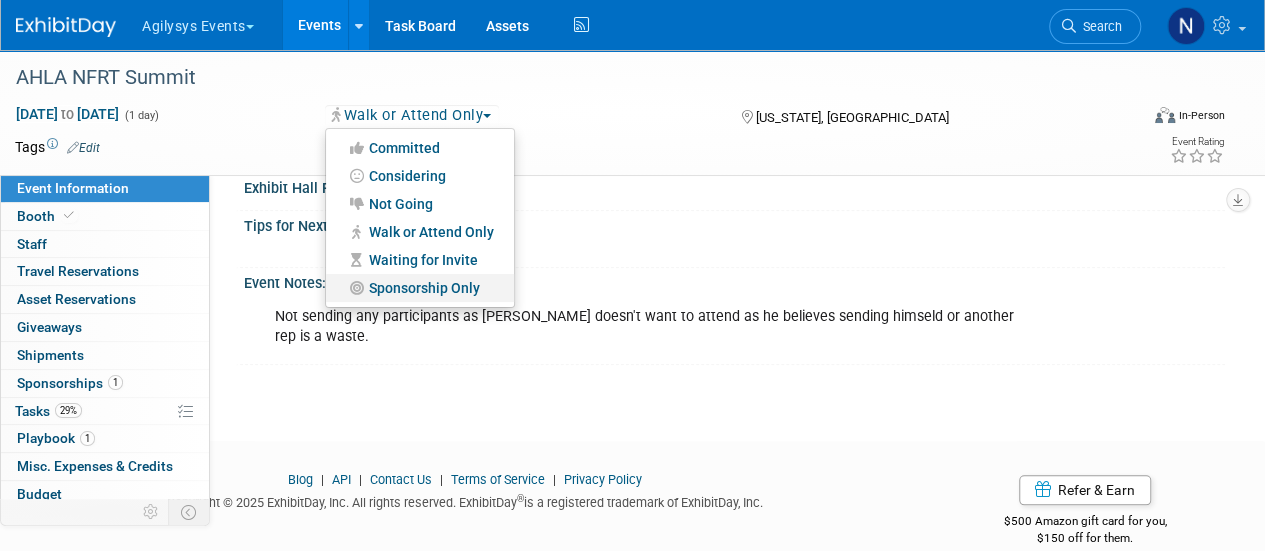 click on "Sponsorship Only" at bounding box center (420, 288) 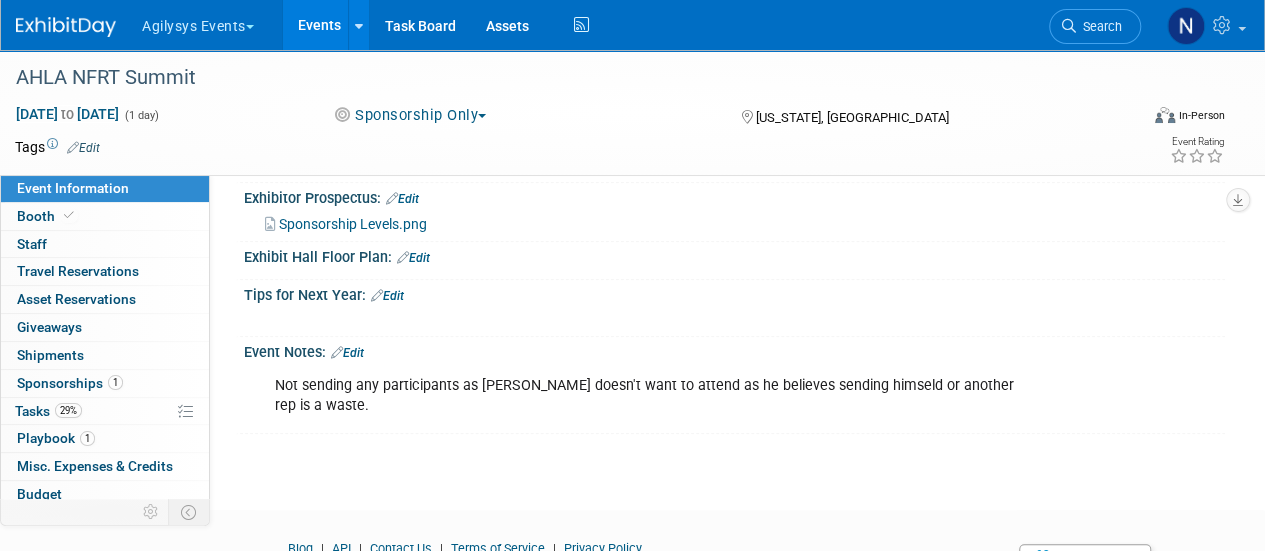 scroll, scrollTop: 813, scrollLeft: 0, axis: vertical 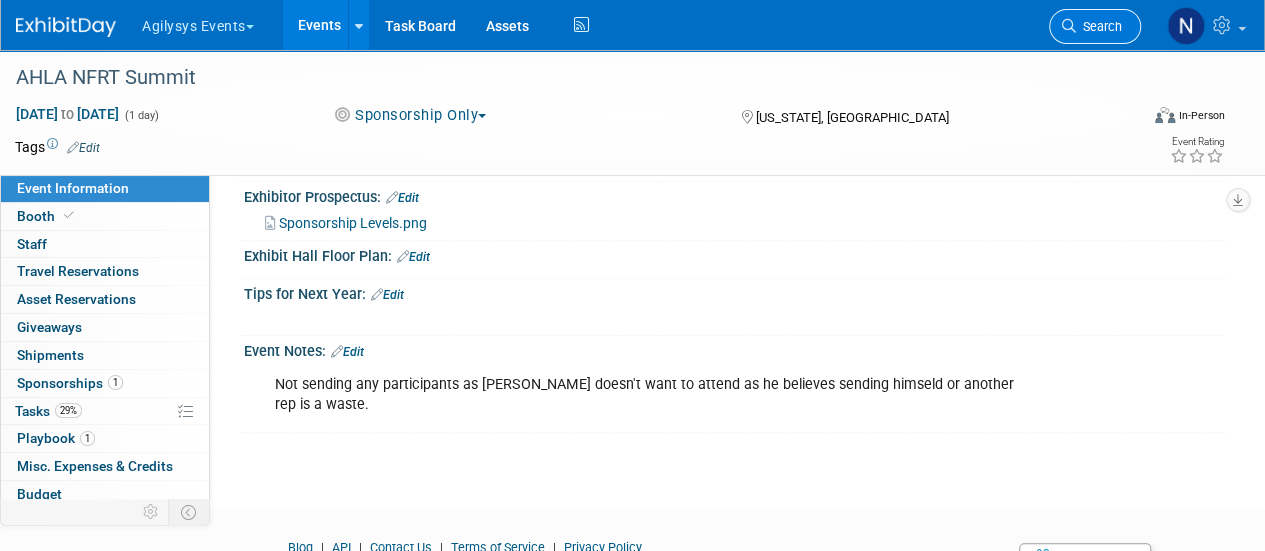 click on "Search" at bounding box center [1099, 26] 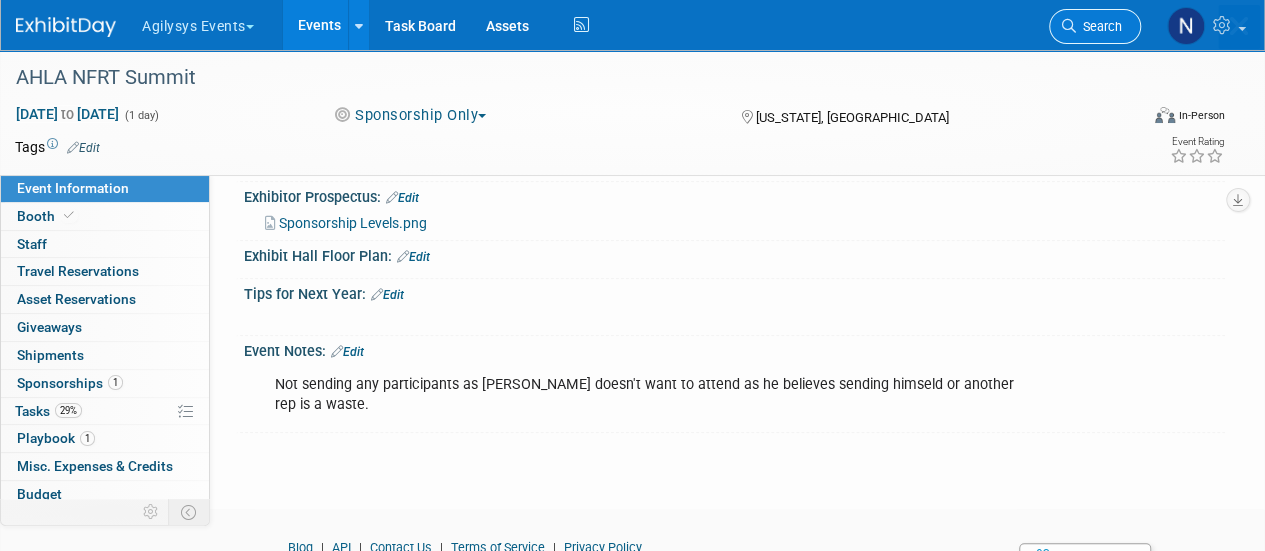 scroll, scrollTop: 0, scrollLeft: 0, axis: both 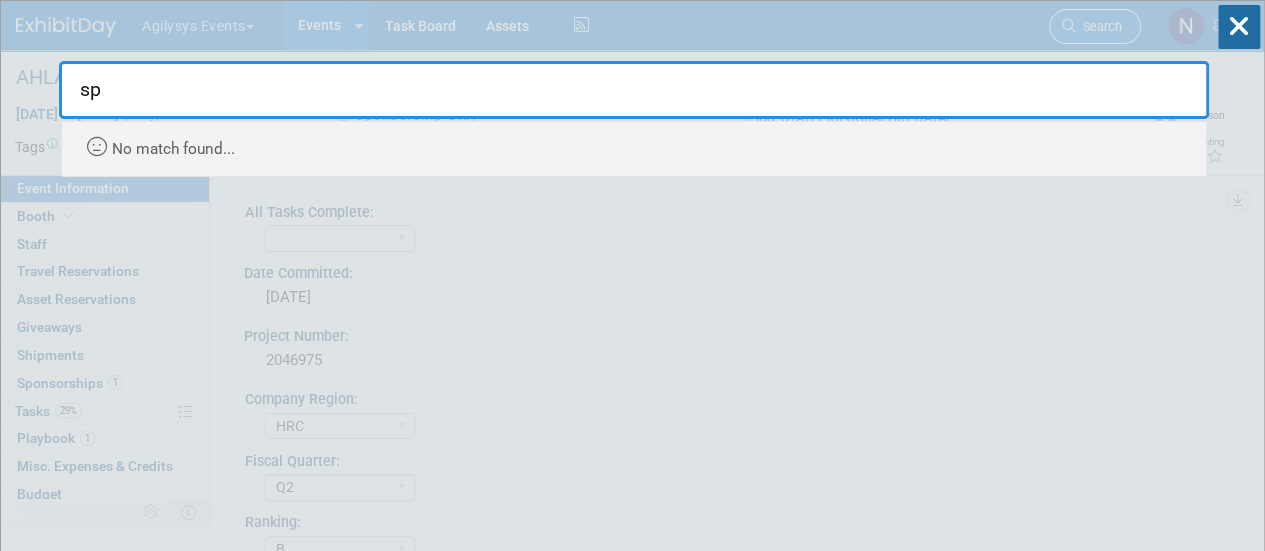 type on "s" 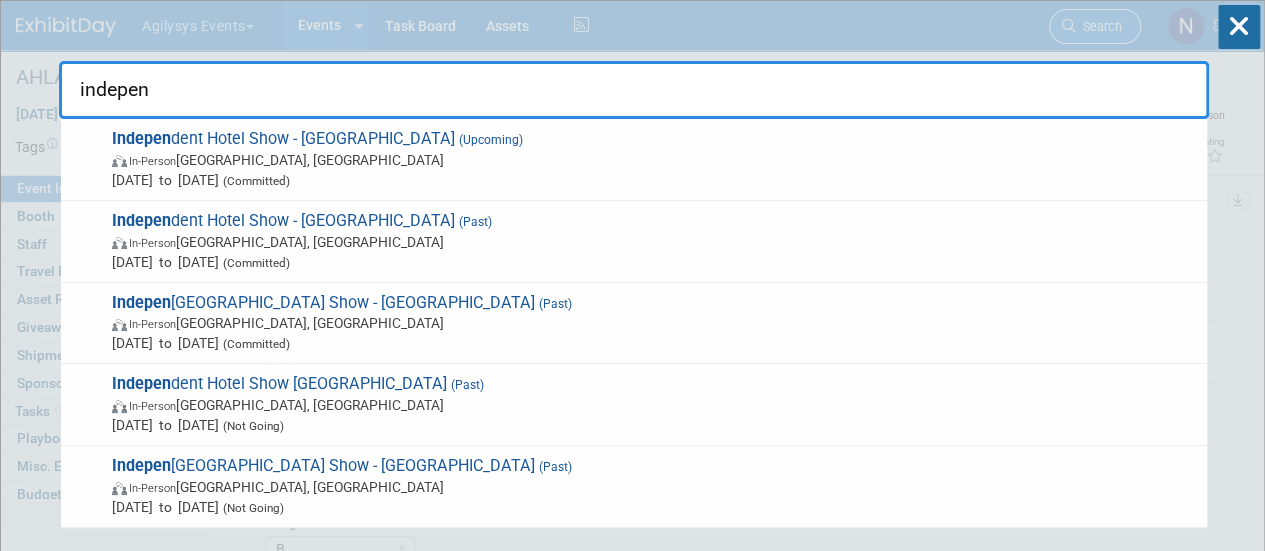 type on "independ" 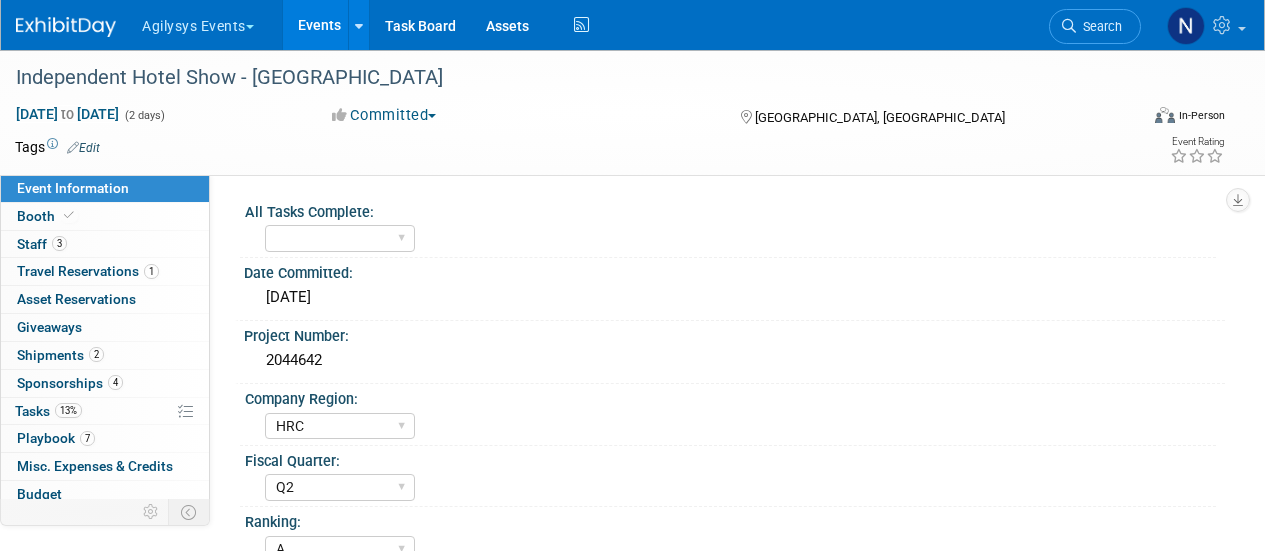 select on "HRC" 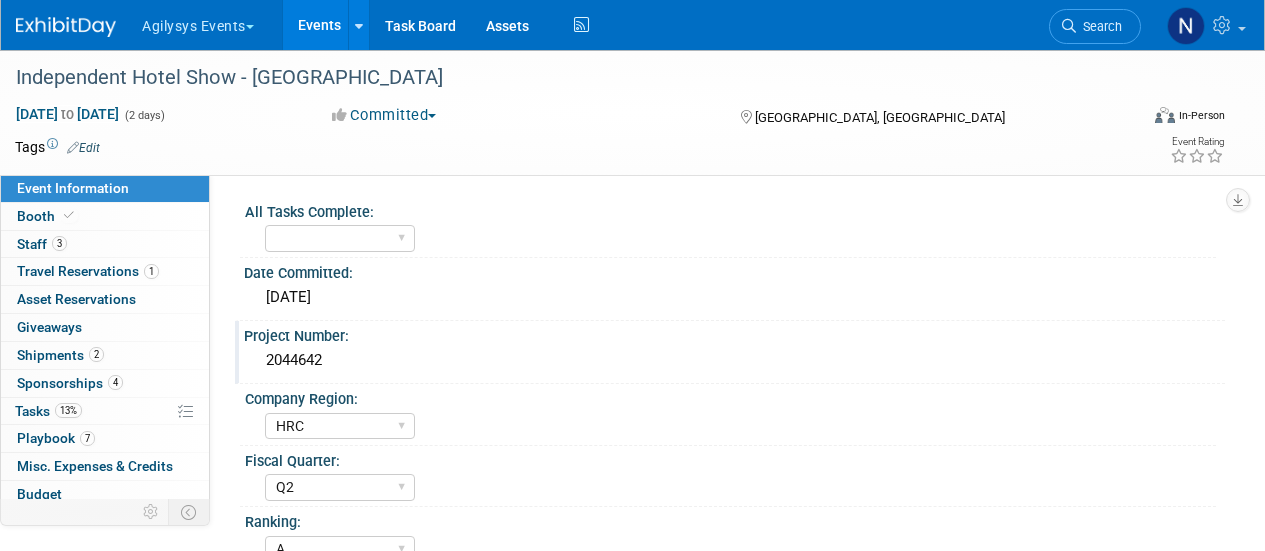scroll, scrollTop: 0, scrollLeft: 0, axis: both 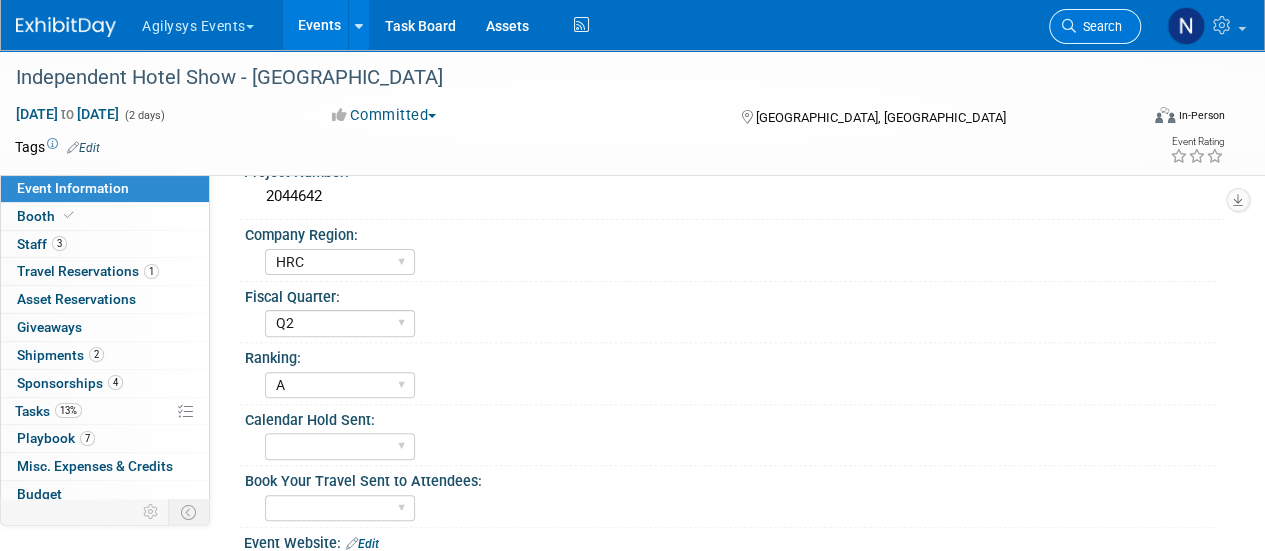 click on "Search" at bounding box center [1099, 26] 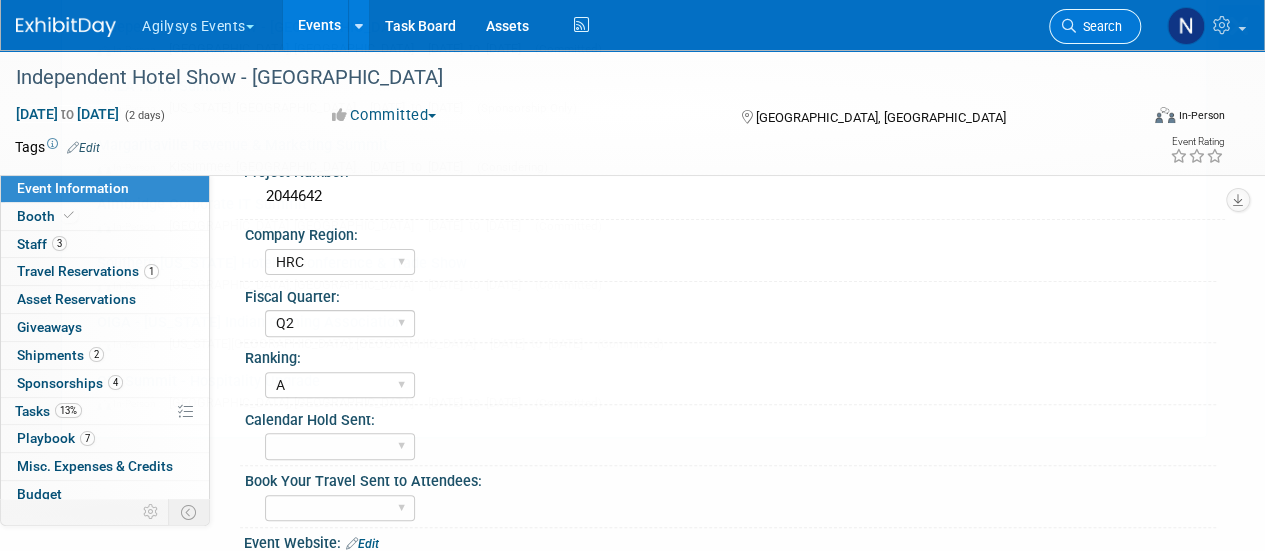 scroll, scrollTop: 0, scrollLeft: 0, axis: both 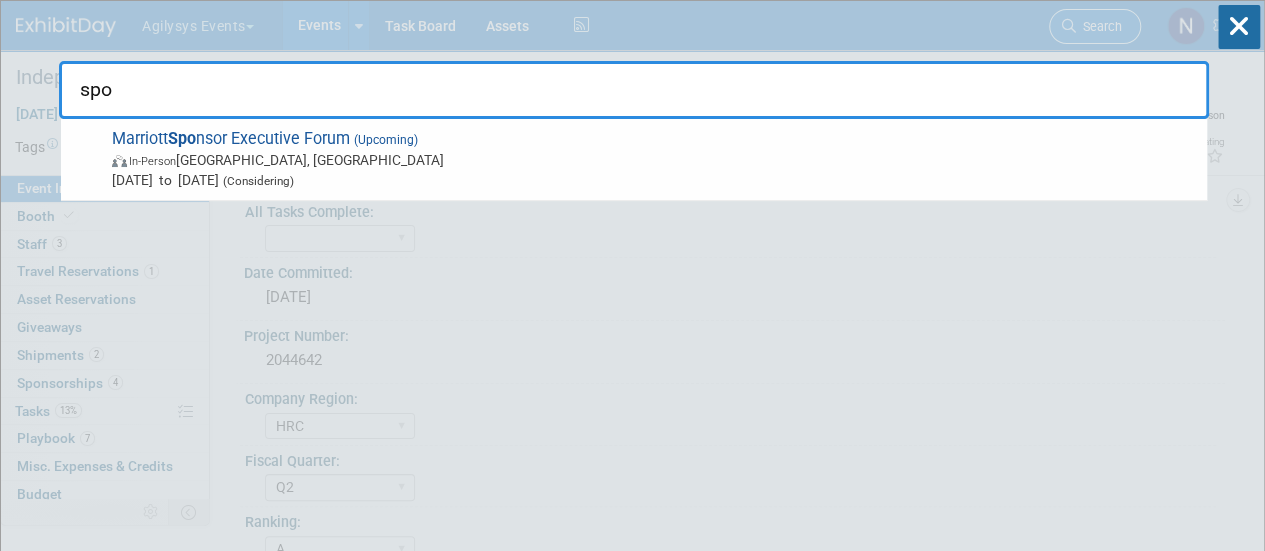 type on "spon" 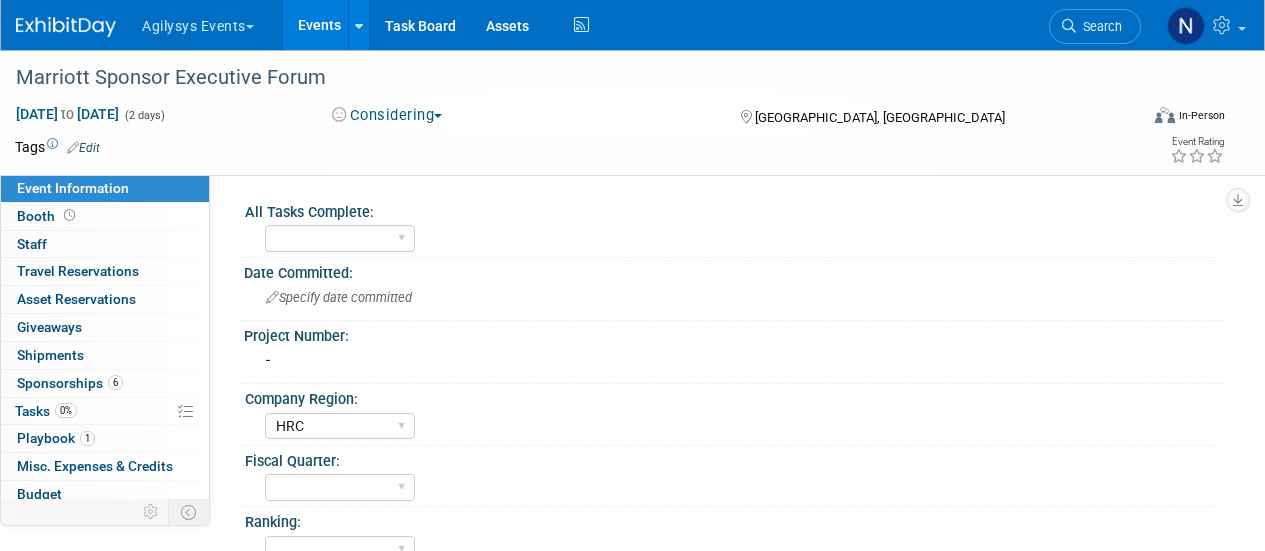 select on "HRC" 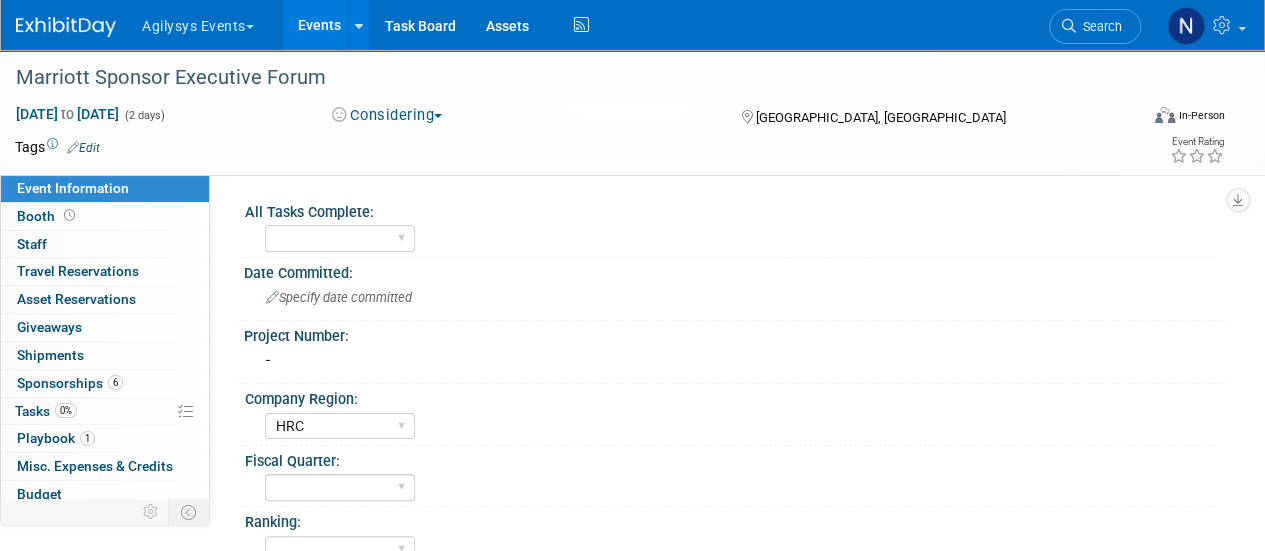 scroll, scrollTop: 0, scrollLeft: 0, axis: both 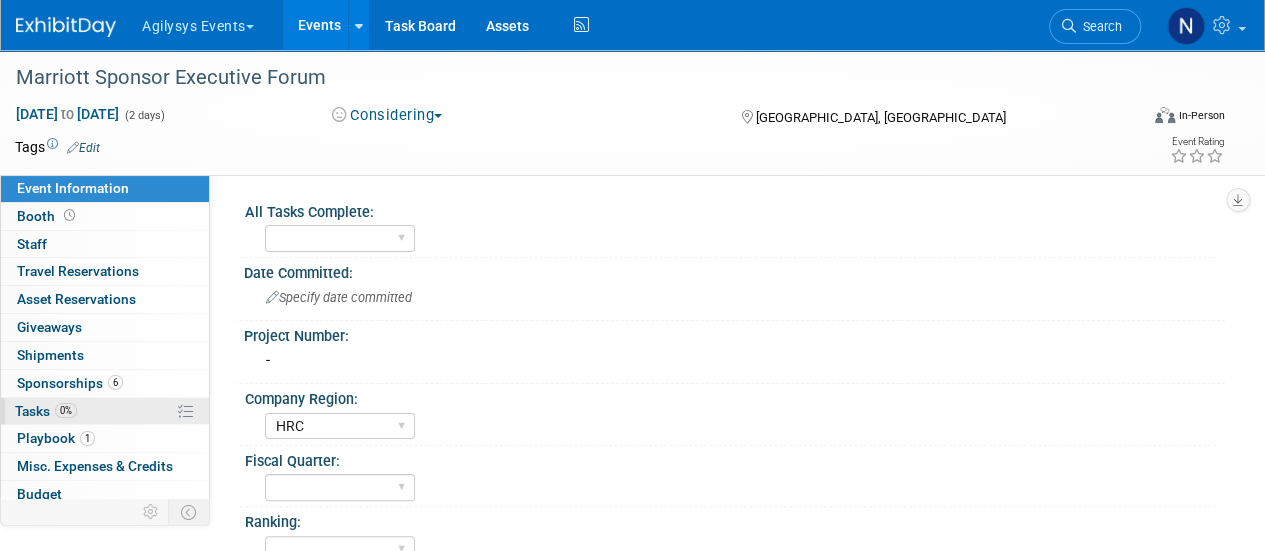 click on "0%" at bounding box center [66, 410] 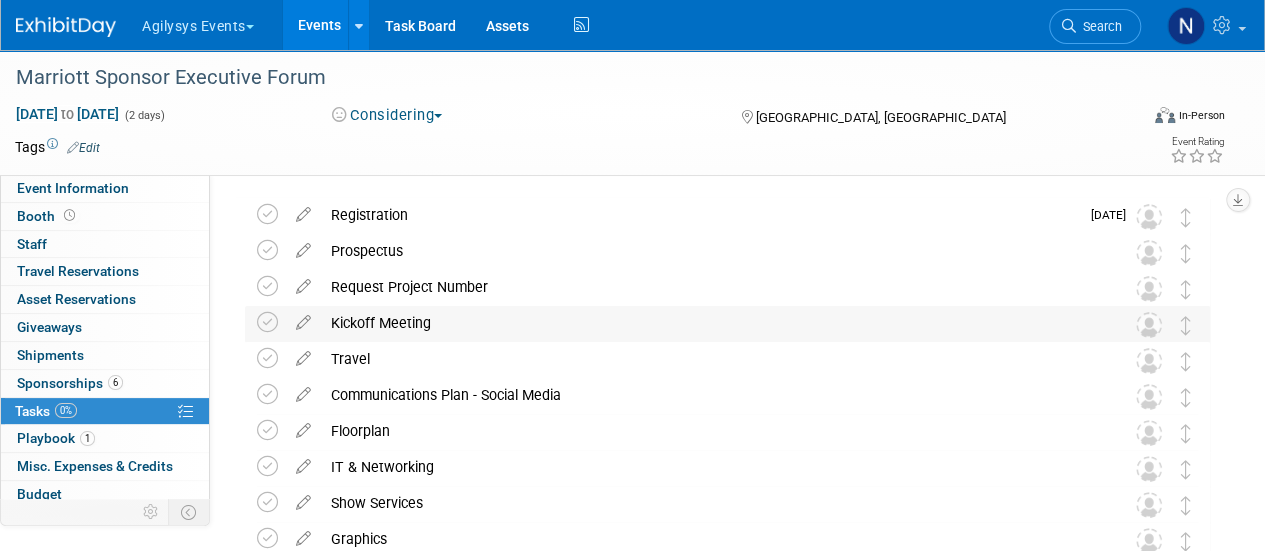 scroll, scrollTop: 0, scrollLeft: 0, axis: both 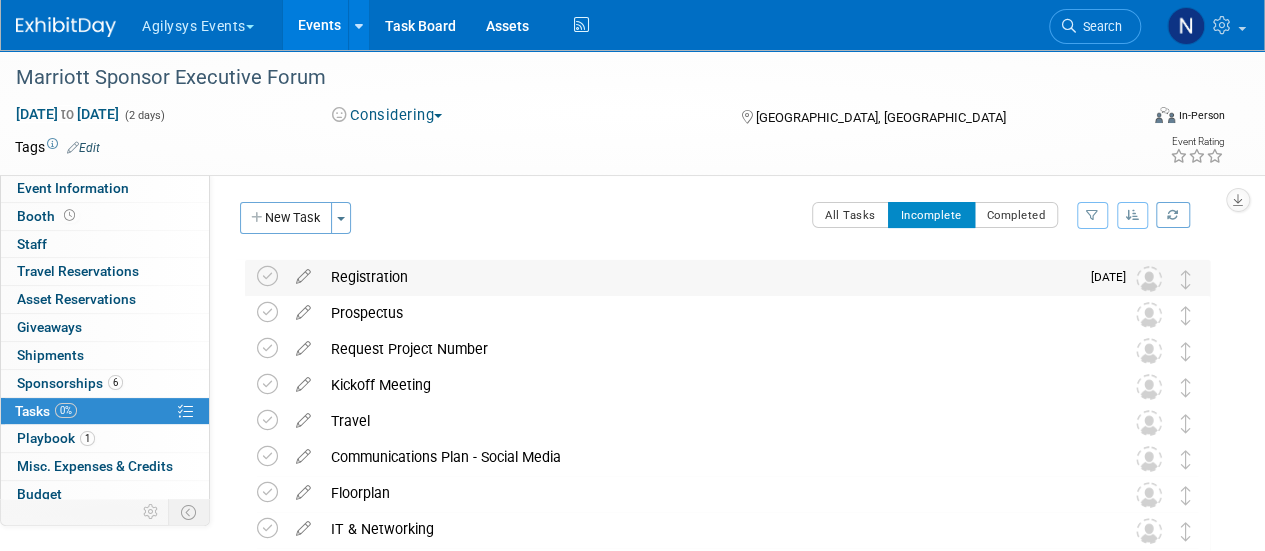 click on "Registration" at bounding box center (700, 277) 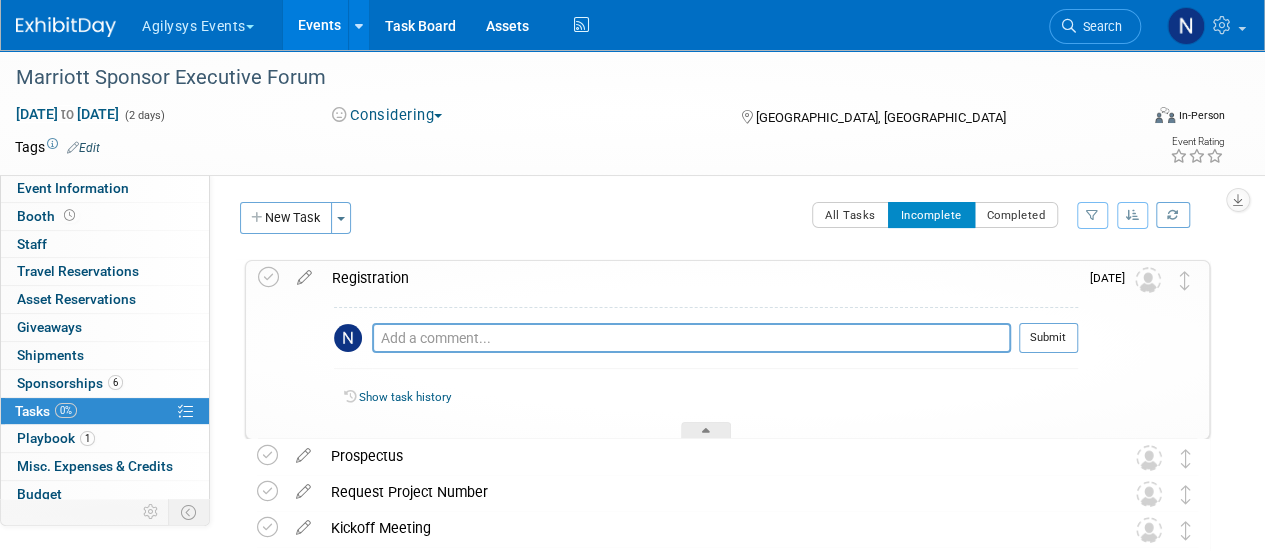 click on "Registration" at bounding box center [700, 278] 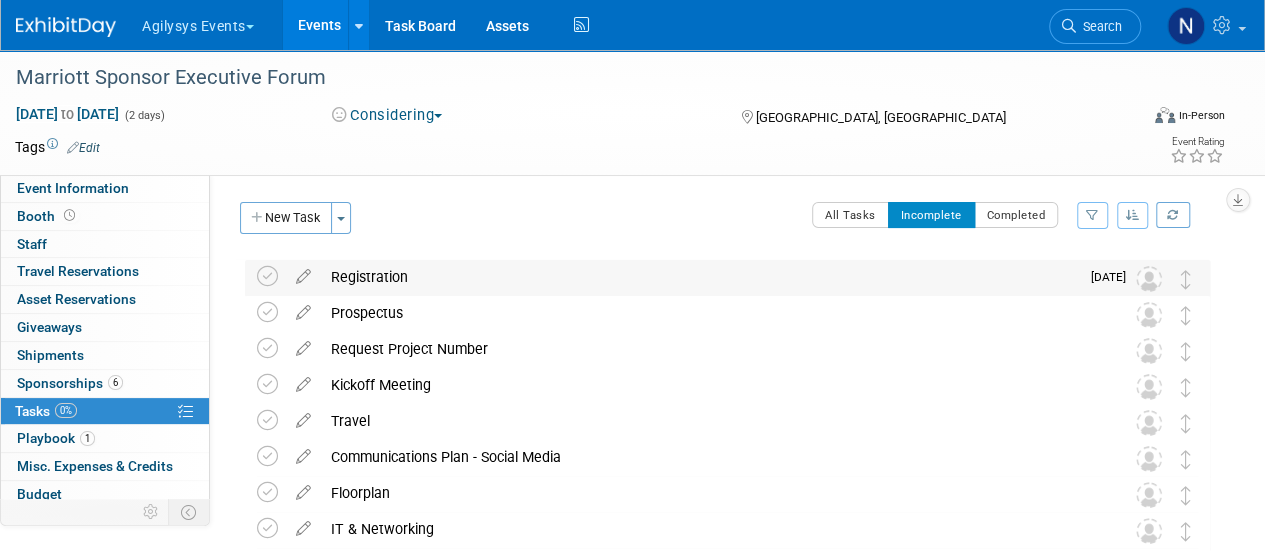 click on "Registration" at bounding box center (700, 277) 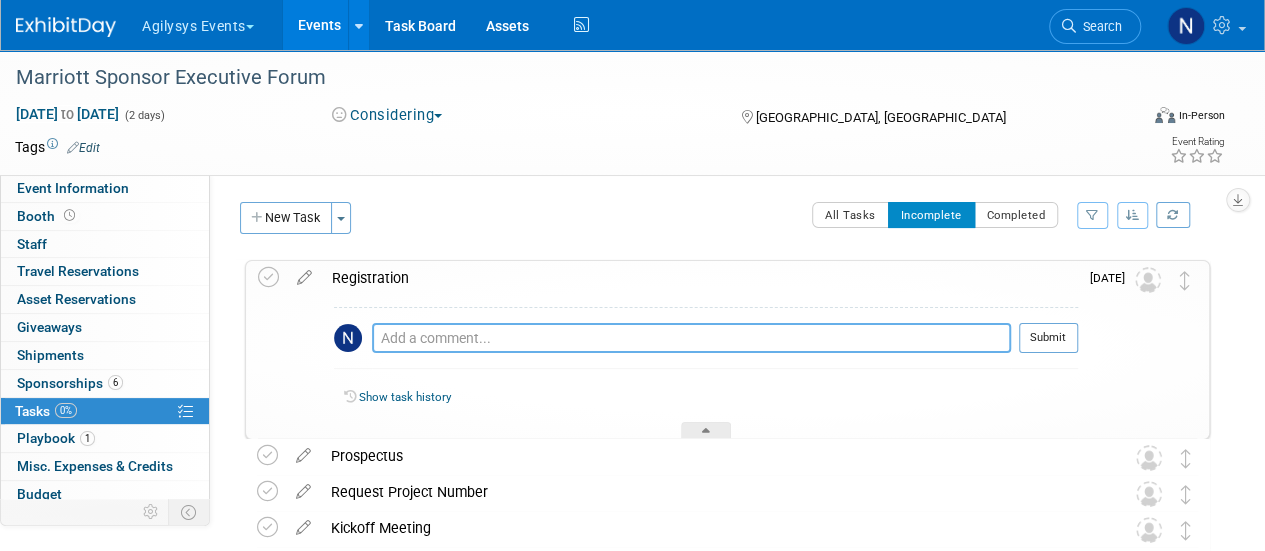 click at bounding box center (691, 338) 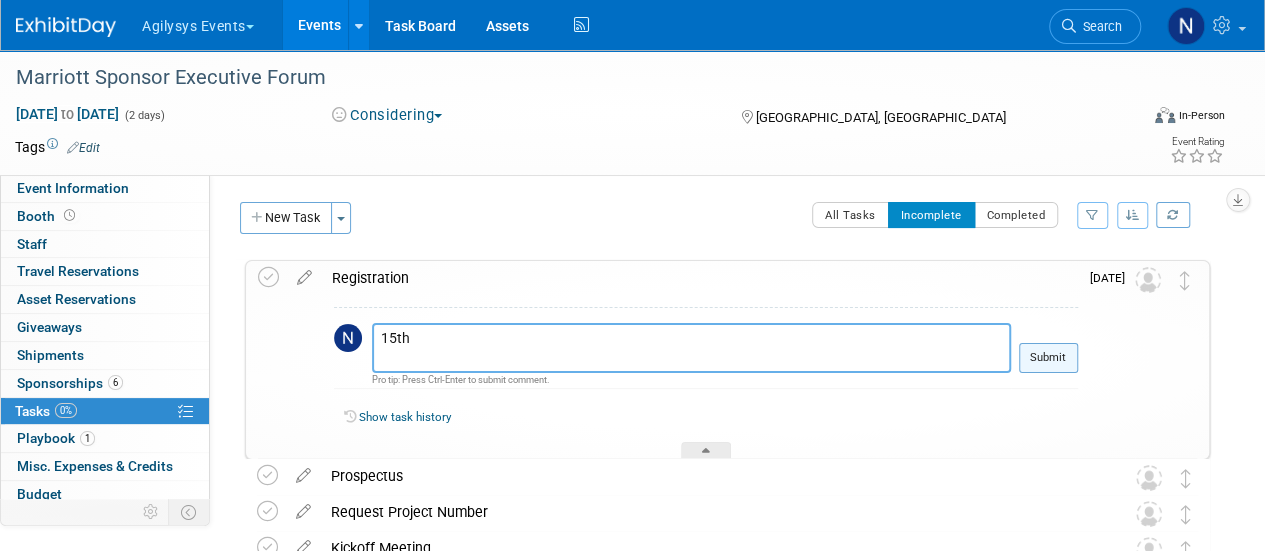 type on "15th" 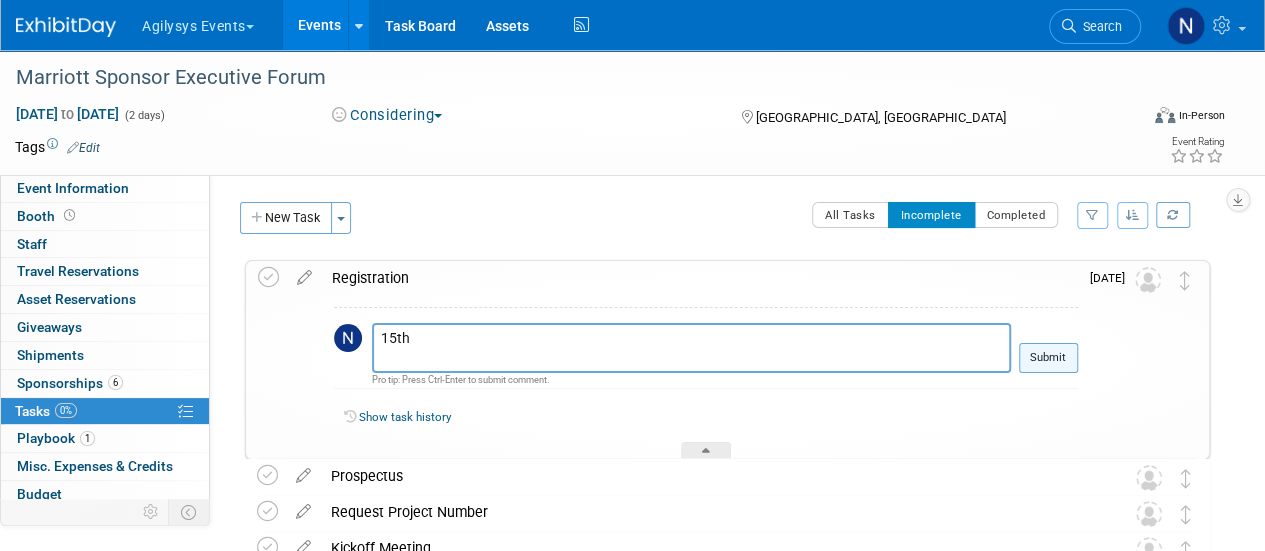 click on "Submit" at bounding box center [1048, 358] 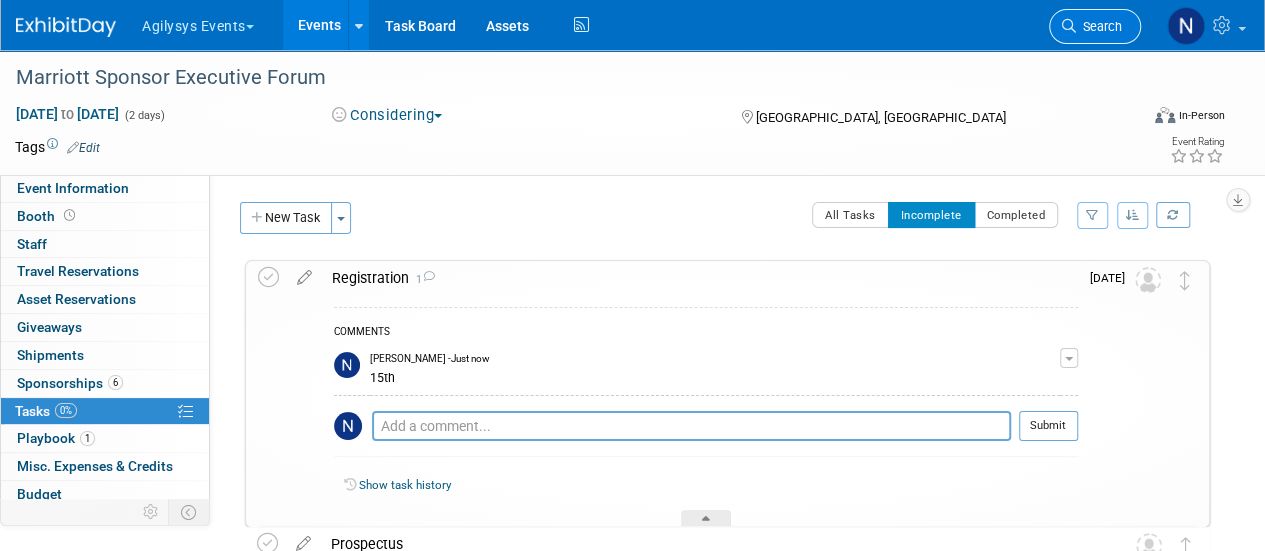 click on "Search" at bounding box center [1099, 26] 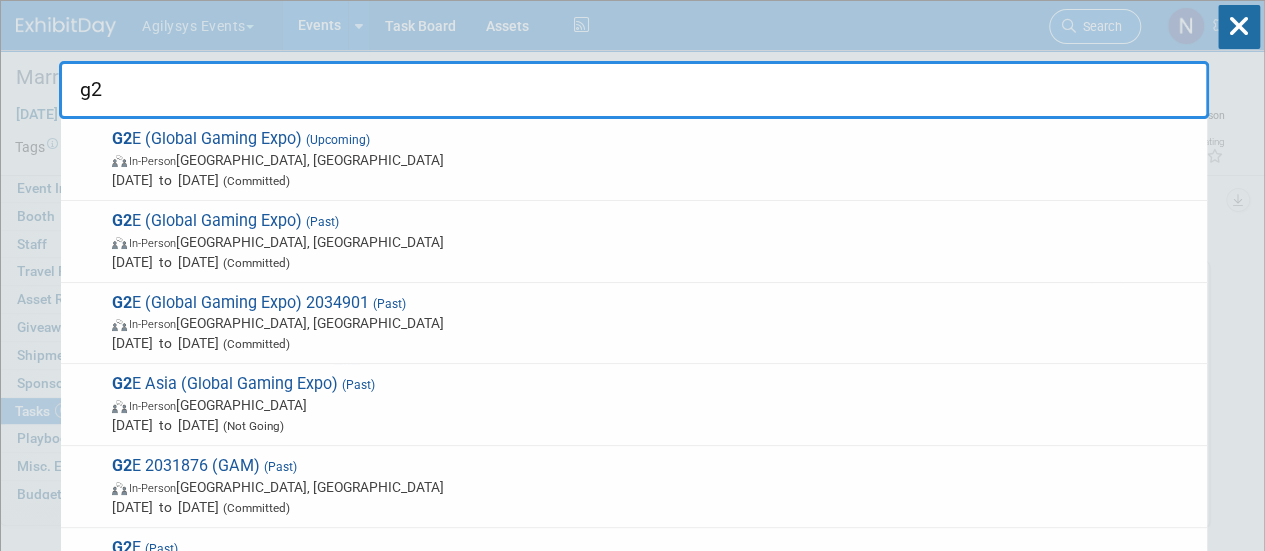 type on "g2e" 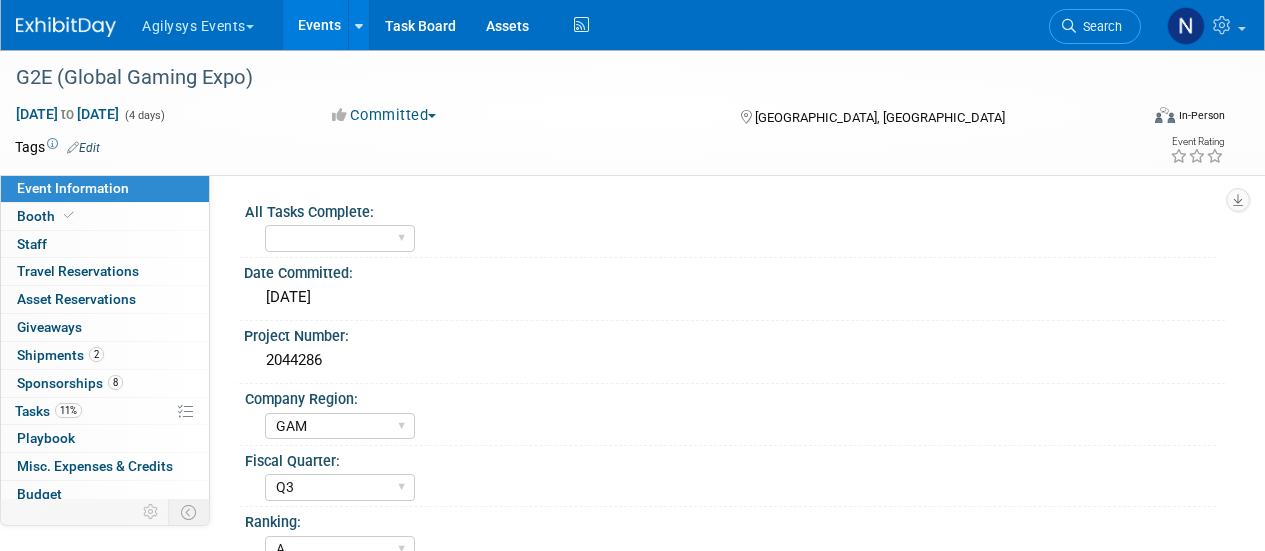 select on "GAM" 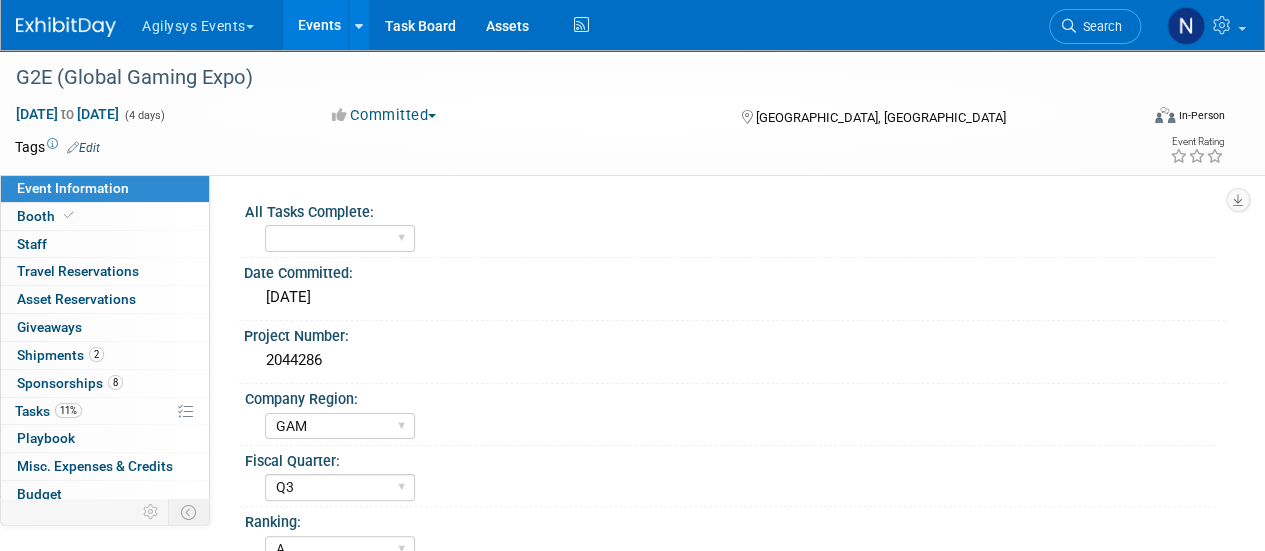 scroll, scrollTop: 0, scrollLeft: 0, axis: both 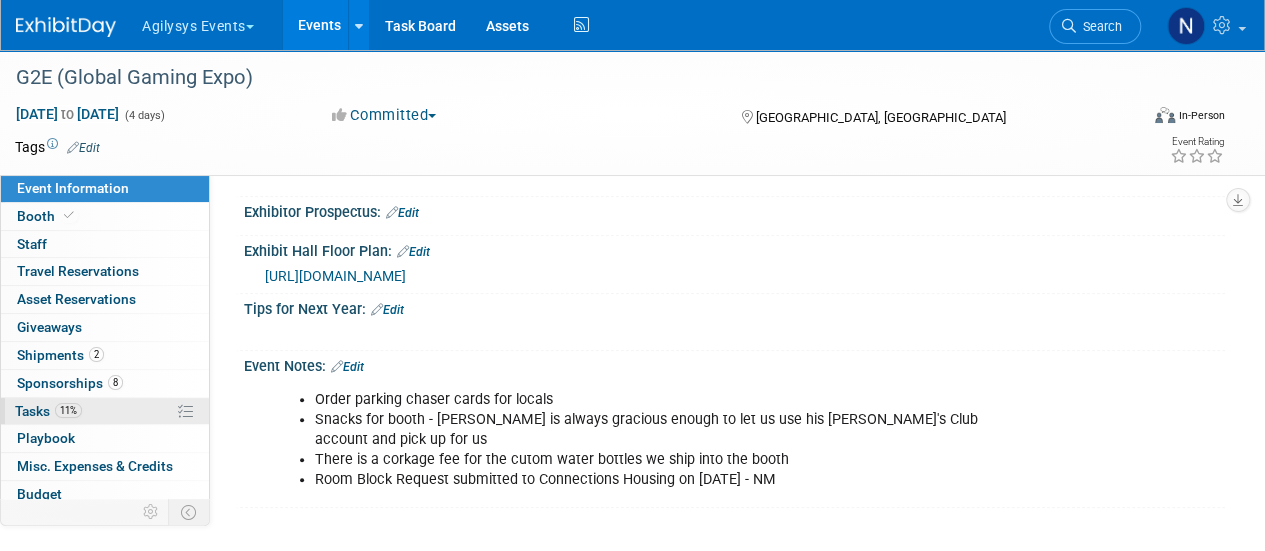 click on "11%
Tasks 11%" at bounding box center (105, 411) 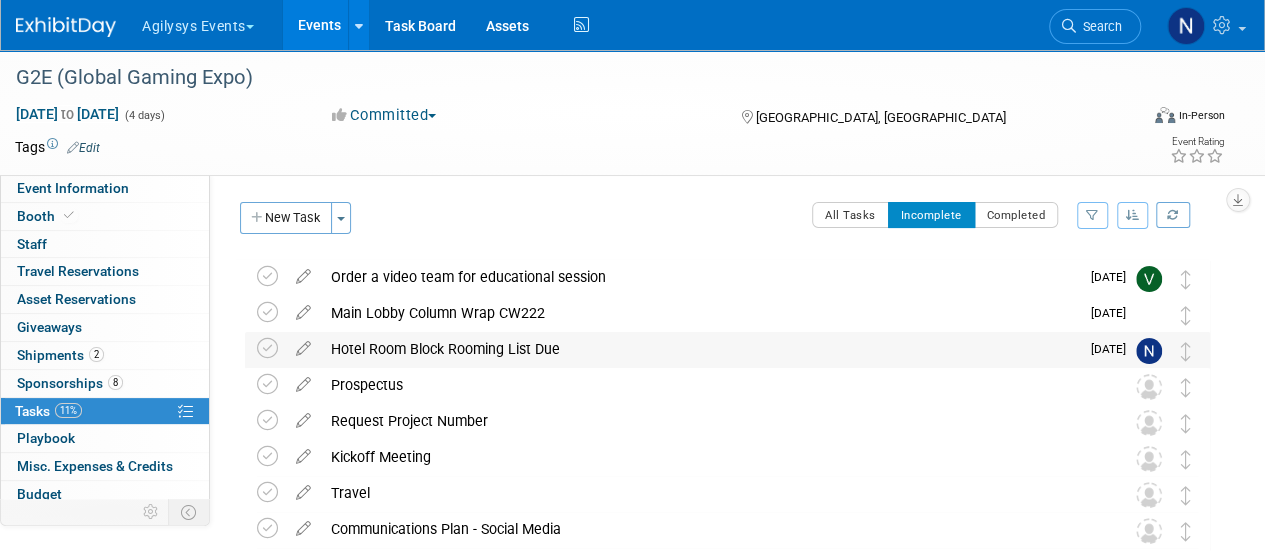 click on "Hotel Room Block Rooming List Due" at bounding box center [700, 349] 